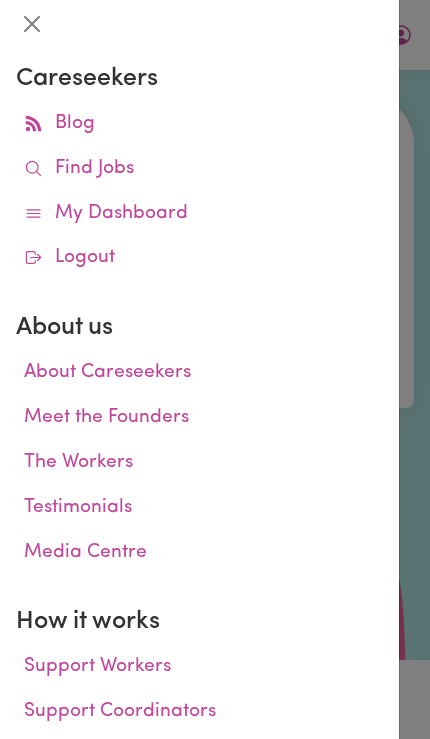 scroll, scrollTop: 0, scrollLeft: 0, axis: both 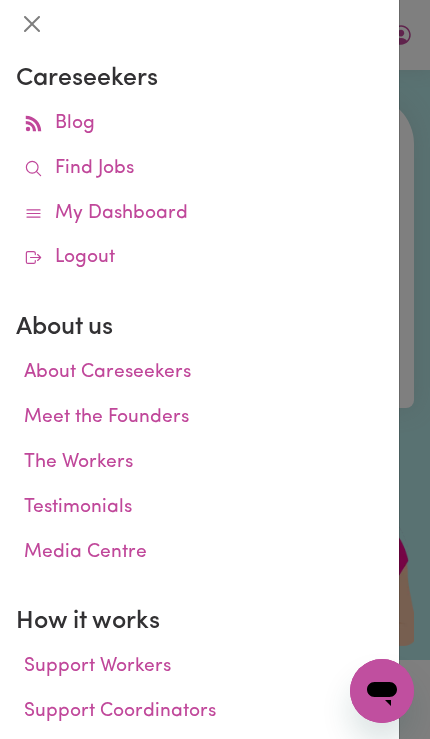 click 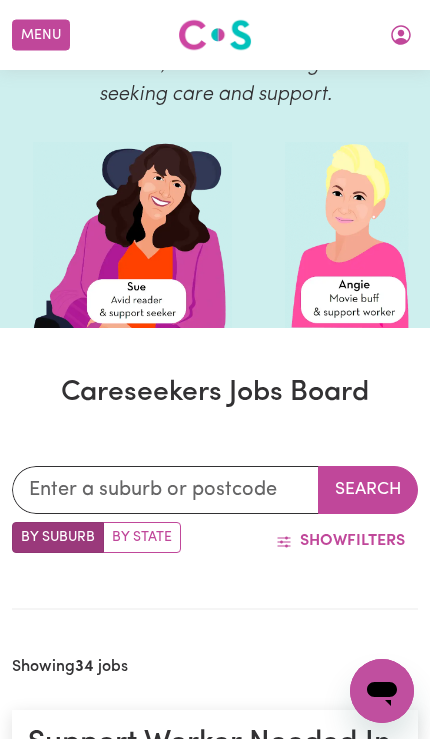 scroll, scrollTop: 0, scrollLeft: 0, axis: both 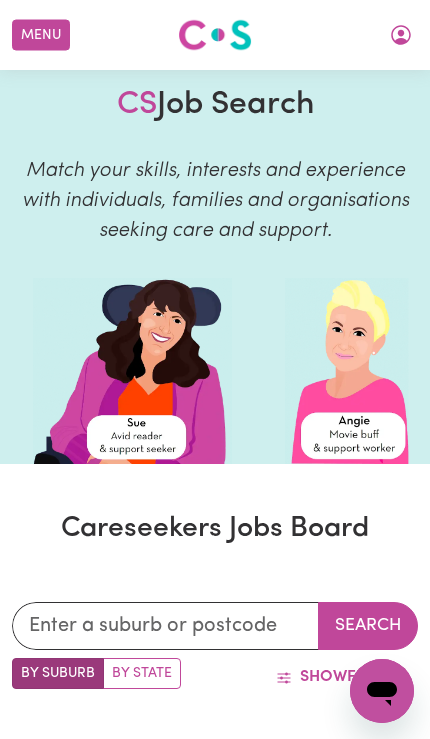 click 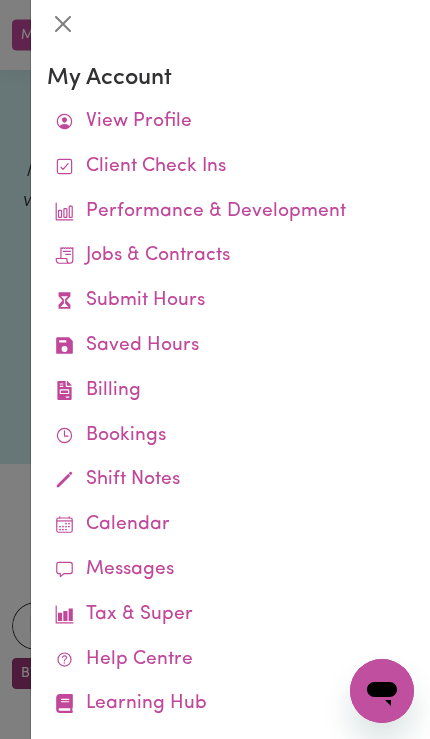click on "Job Reports" at bounding box center [0, 0] 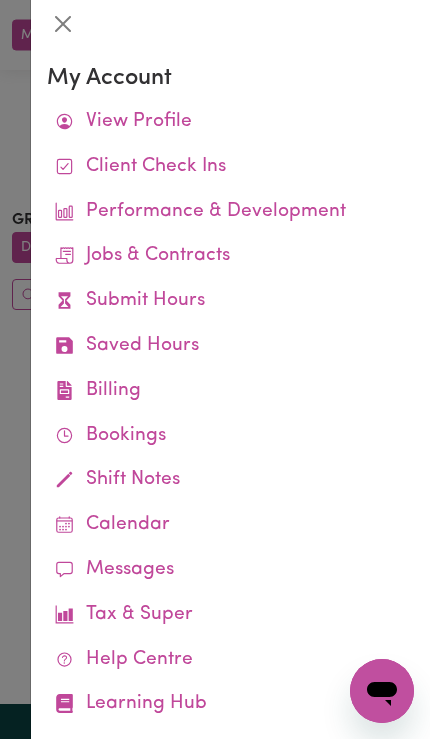 click at bounding box center (215, 369) 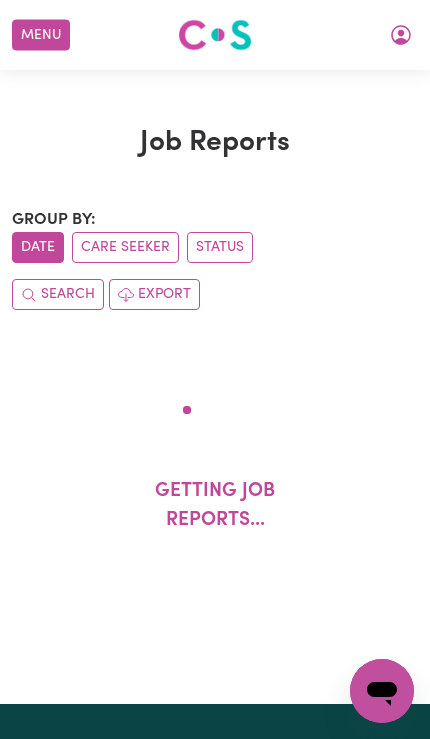click on "Group by: Date Care Seeker Status Search Export Getting job reports..." at bounding box center (215, 404) 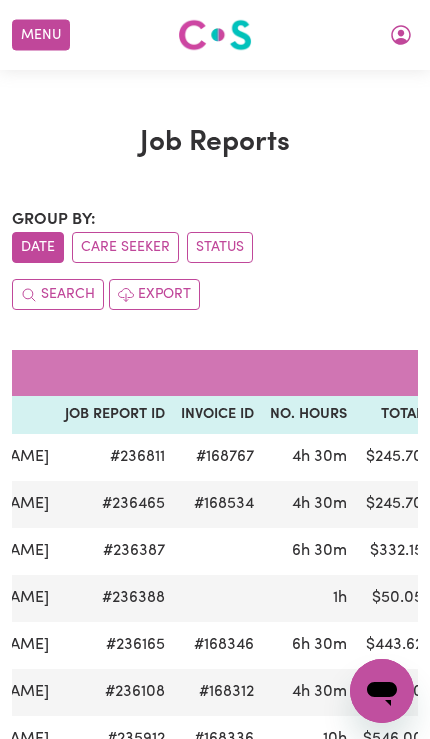 scroll, scrollTop: 0, scrollLeft: 259, axis: horizontal 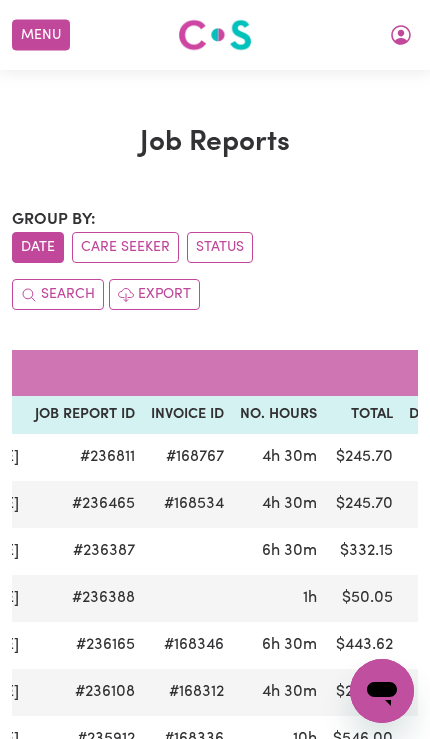 click at bounding box center [401, 35] 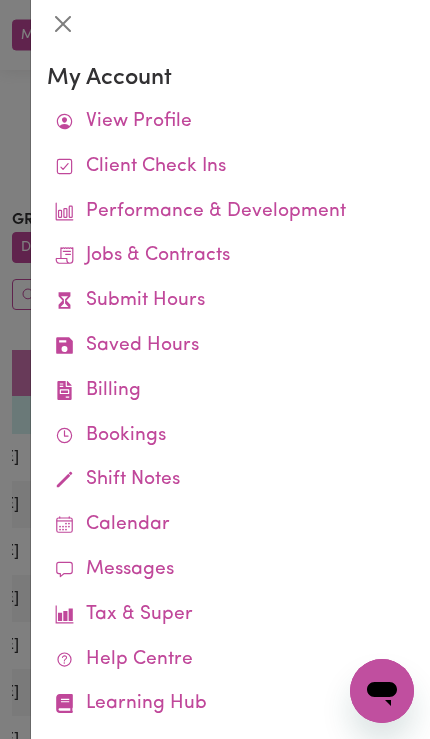 click on "Submit Hours" at bounding box center [230, 301] 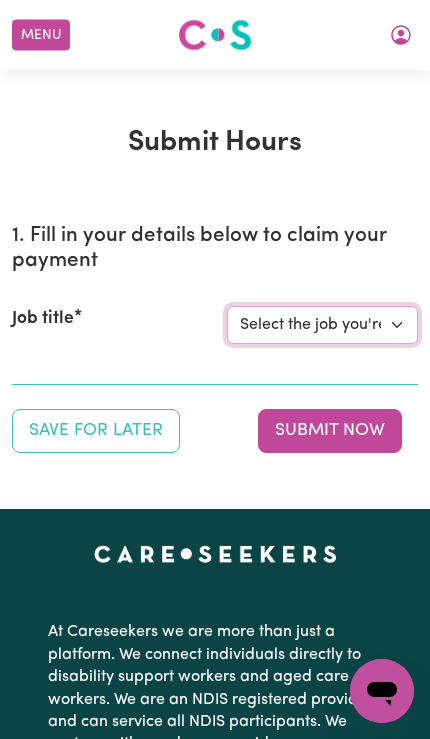 click on "Select the job you're submitting hours for... [[PERSON_NAME]] Support Worker Needed 7 Days A Week In [GEOGRAPHIC_DATA], [GEOGRAPHIC_DATA] [[PERSON_NAME]] Careworker needed in [GEOGRAPHIC_DATA]" at bounding box center [322, 325] 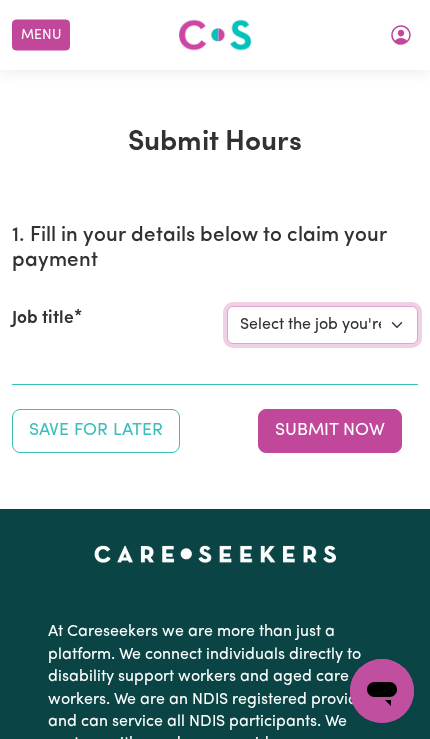 select on "14115" 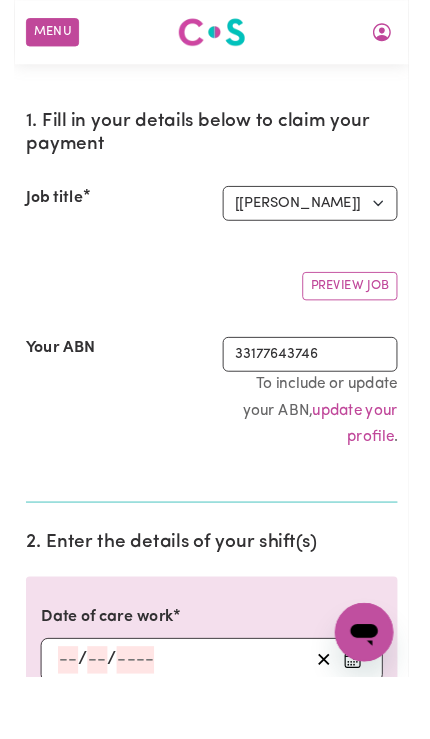 scroll, scrollTop: 129, scrollLeft: 0, axis: vertical 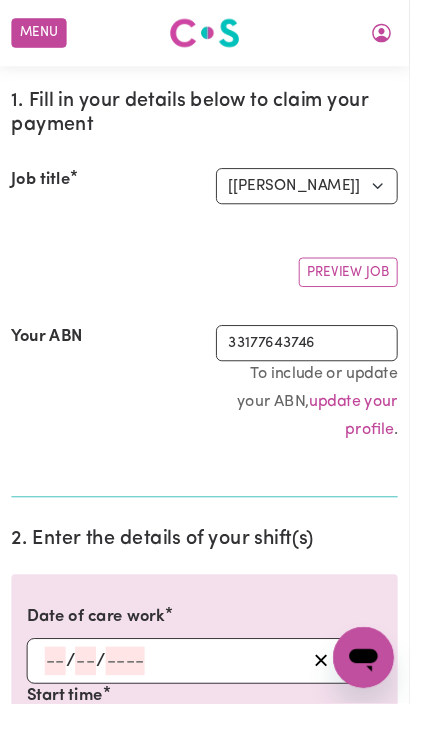 click 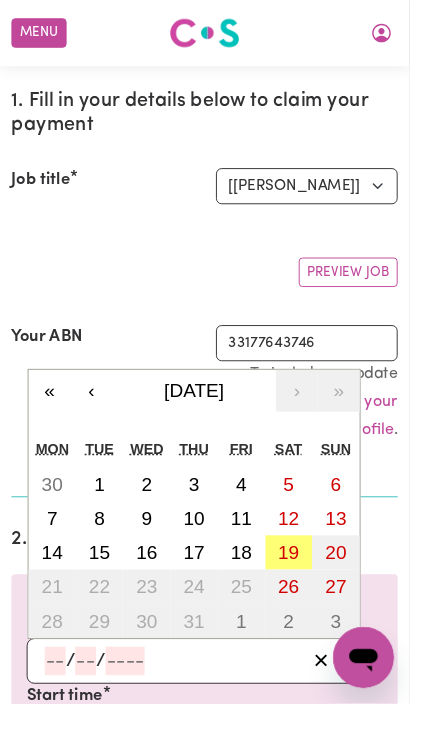 click on "19" at bounding box center [303, 581] 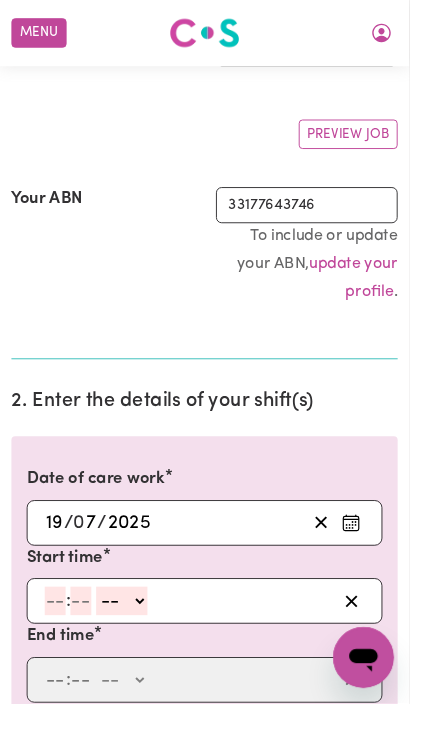 click 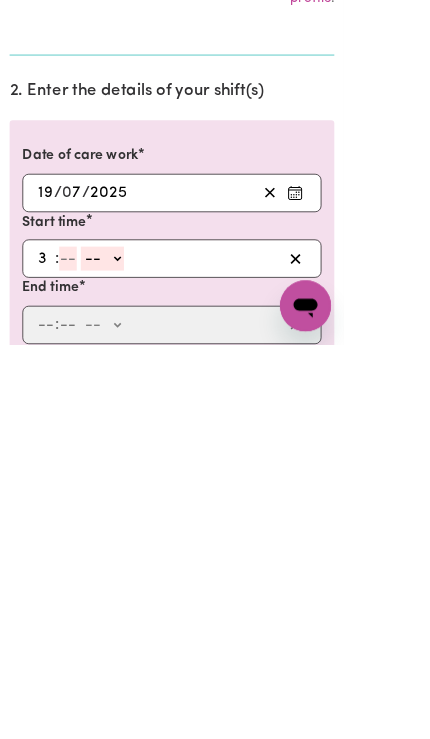 type on "3" 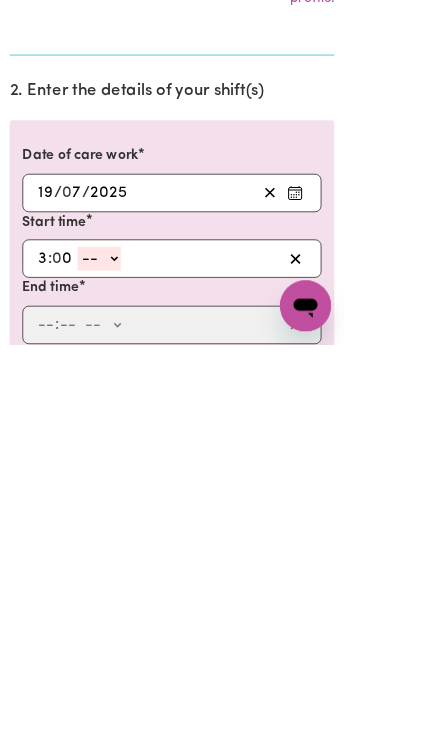 type on "0" 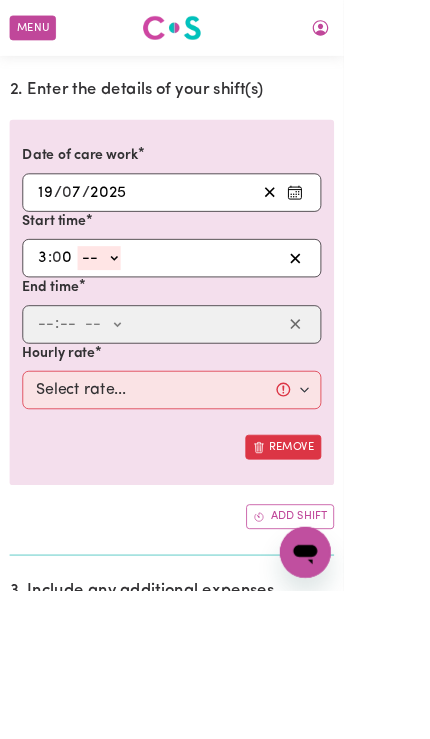 select on "pm" 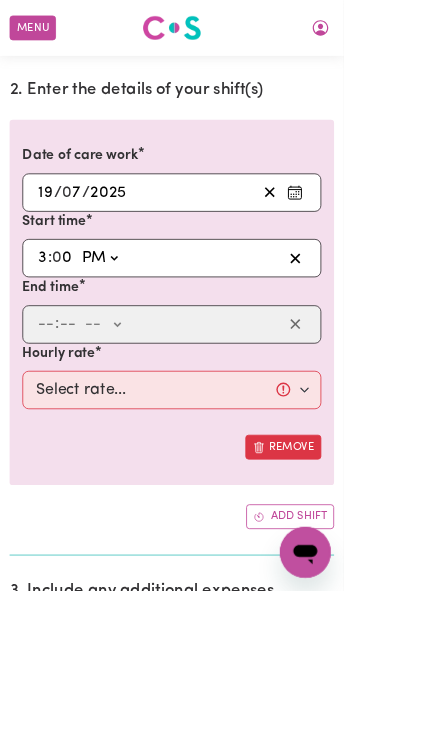 type on "15:00" 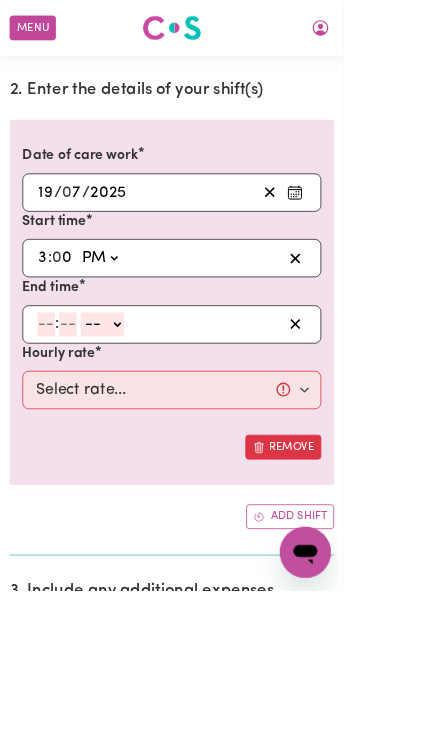 click 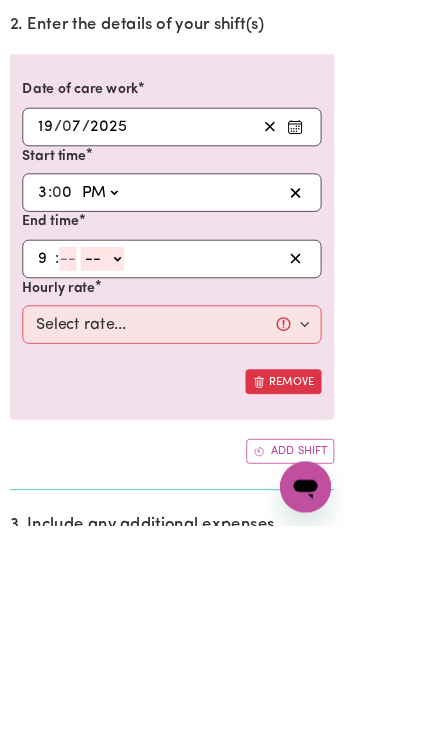 type on "9" 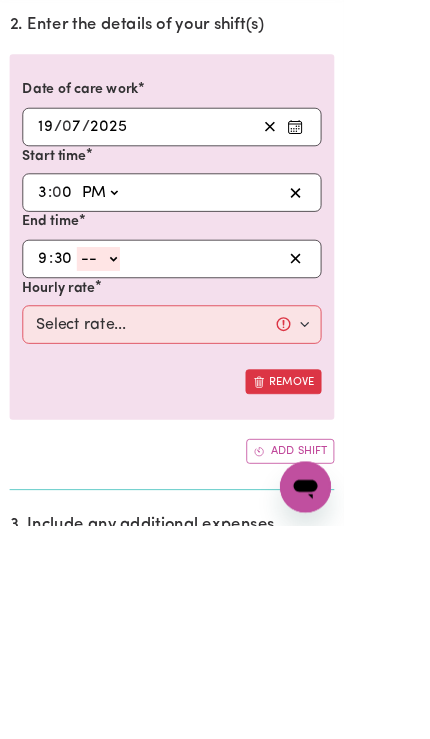 type on "30" 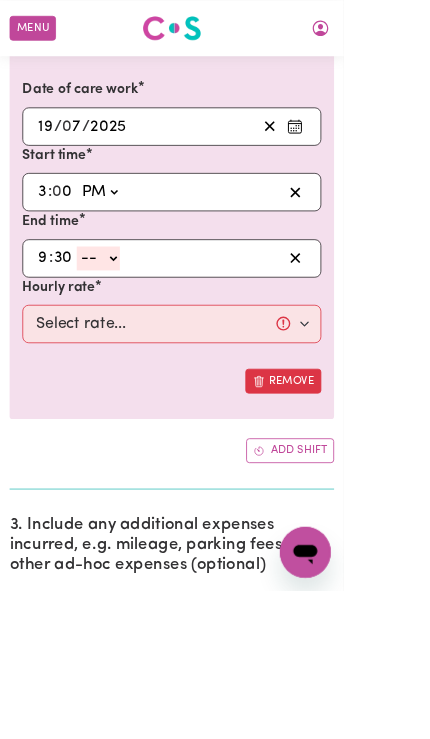 select on "pm" 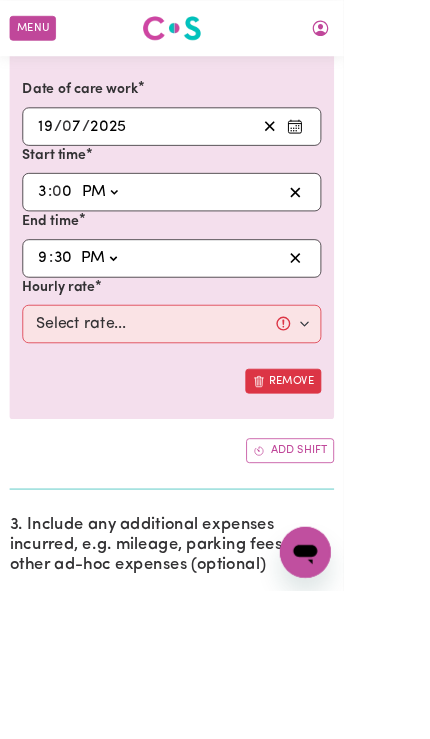 type on "21:30" 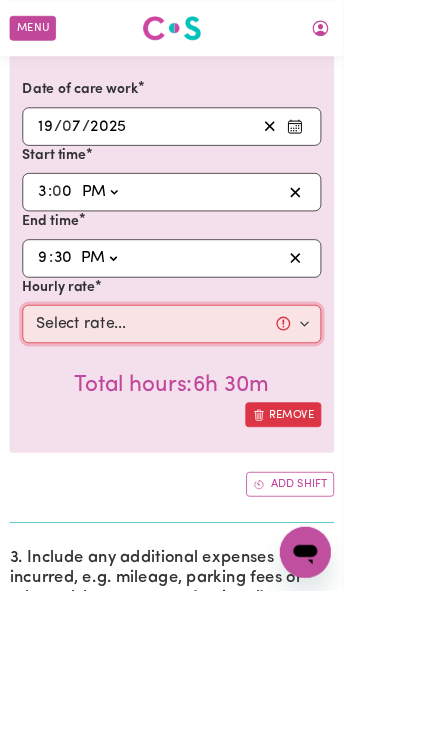 click on "Select rate... $55.00 (Weekday) $75.00 ([DATE]) $125.00 (Public Holiday) $60.00 (Evening Care) $60.00 (Overnight)" at bounding box center (215, 406) 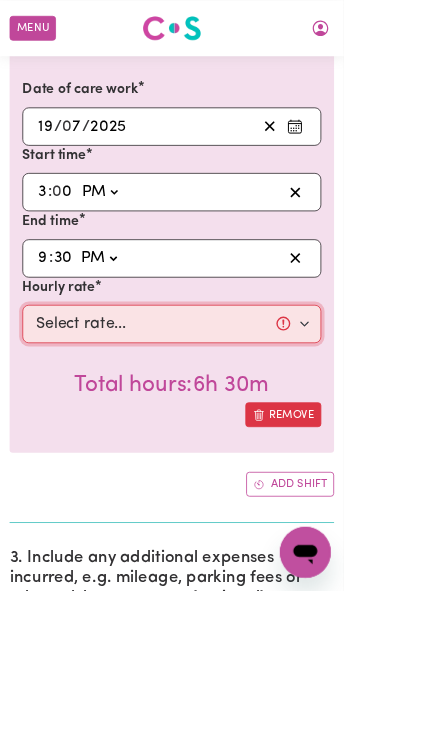 select on "75-[DATE]" 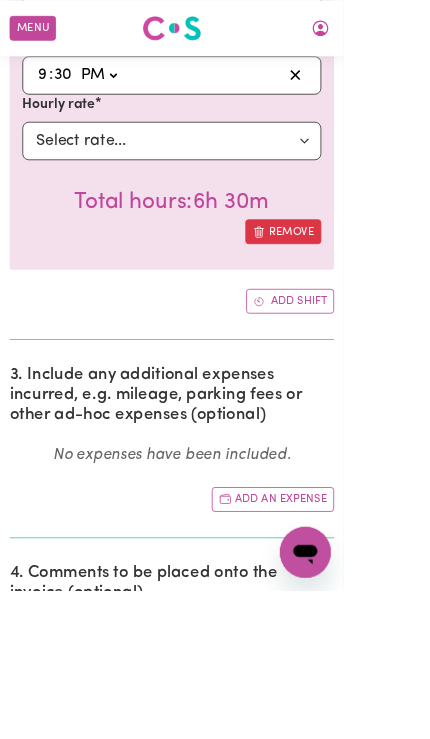 scroll, scrollTop: 894, scrollLeft: 0, axis: vertical 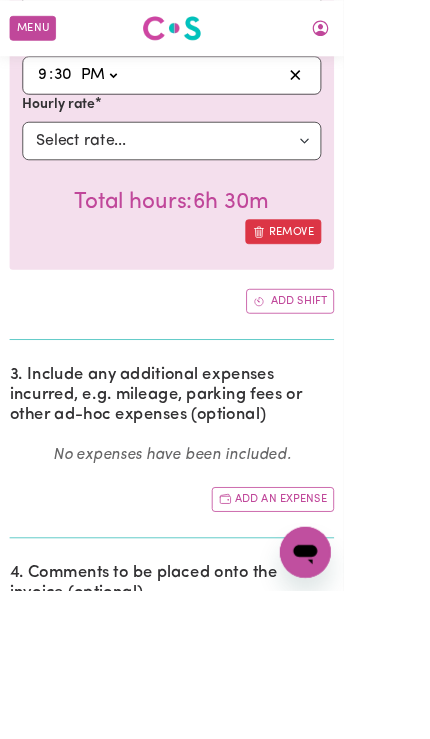 click on "Add an expense" at bounding box center (341, 625) 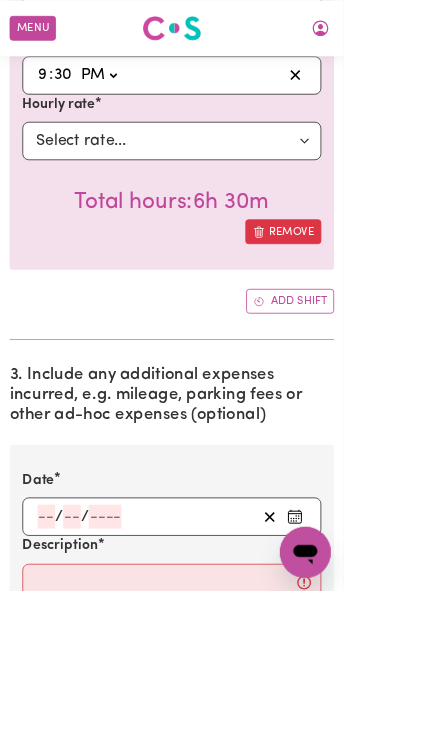 click at bounding box center (369, 647) 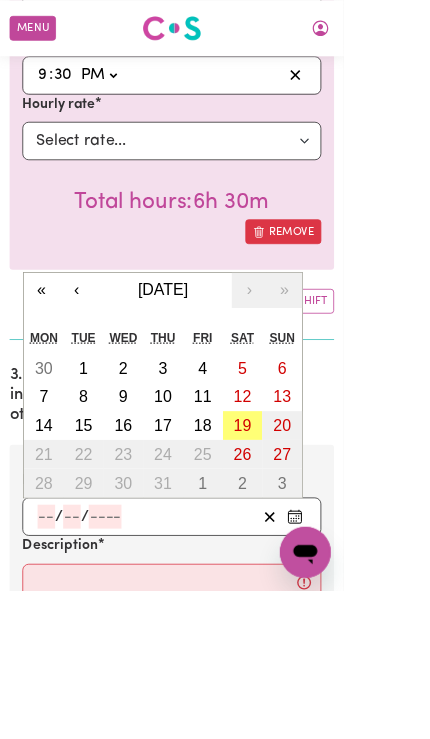 click on "19" at bounding box center (303, 533) 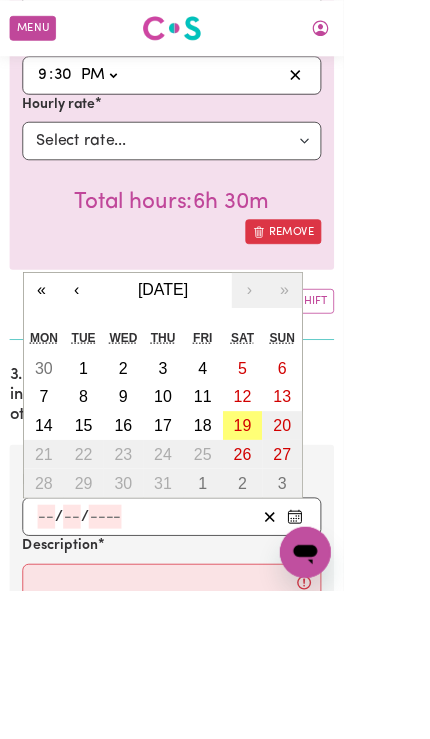 type on "[DATE]" 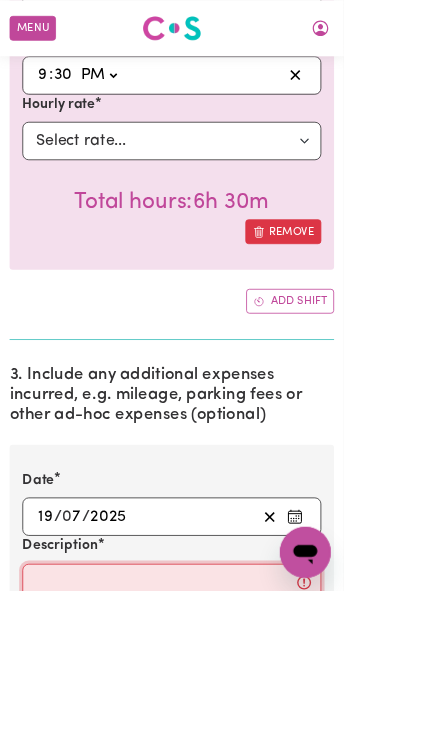 click on "Description" at bounding box center [215, 730] 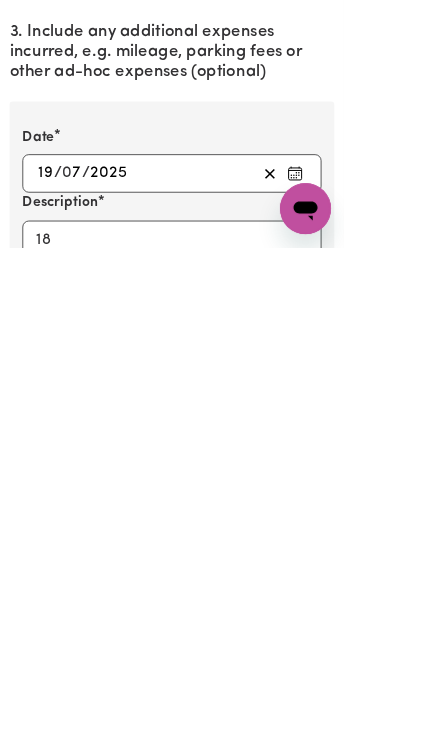 scroll, scrollTop: 1324, scrollLeft: 0, axis: vertical 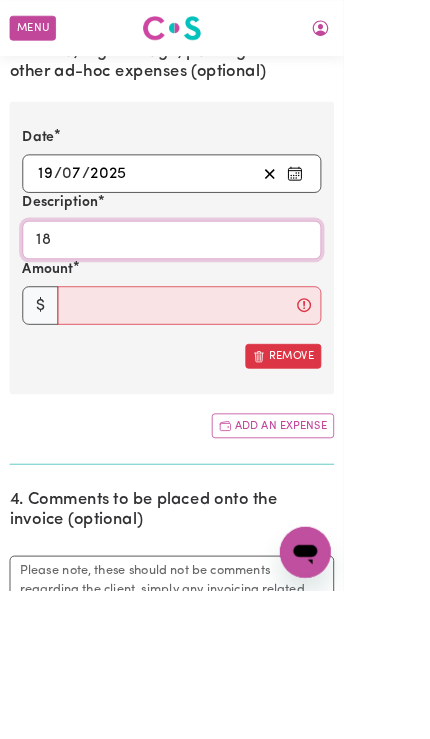 click on "18" at bounding box center (215, 300) 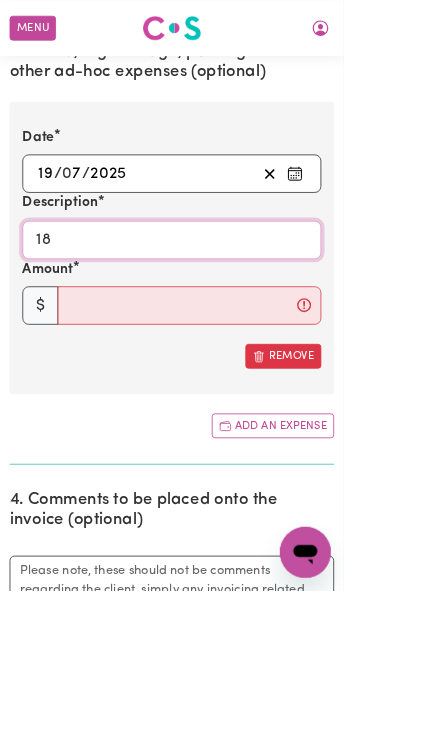 scroll, scrollTop: 1324, scrollLeft: 0, axis: vertical 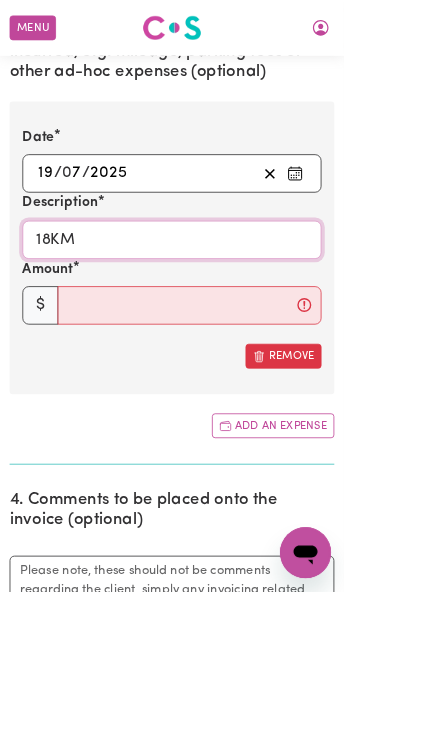 type on "18KM" 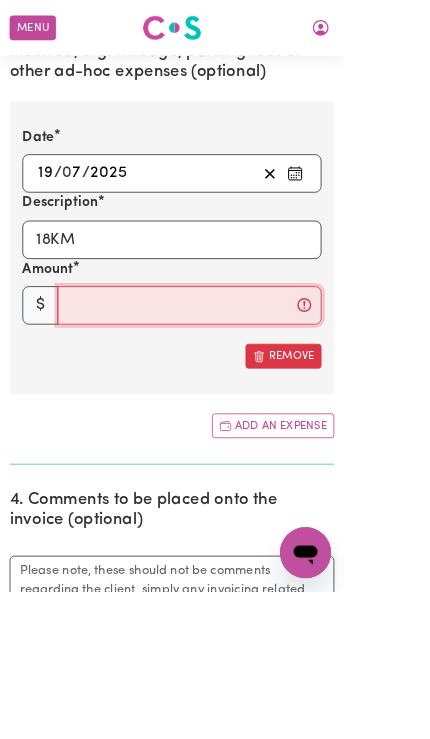 click on "Amount" at bounding box center [237, 382] 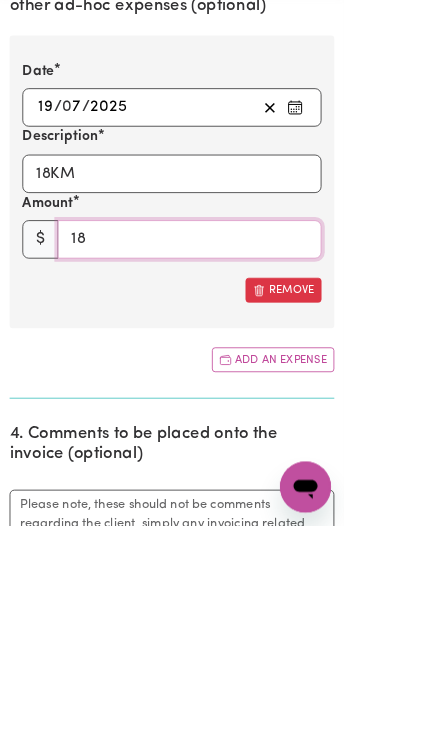 type on "18" 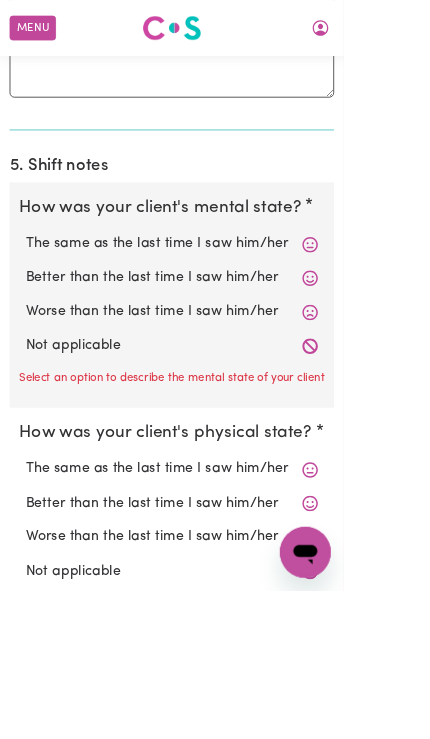 scroll, scrollTop: 2046, scrollLeft: 0, axis: vertical 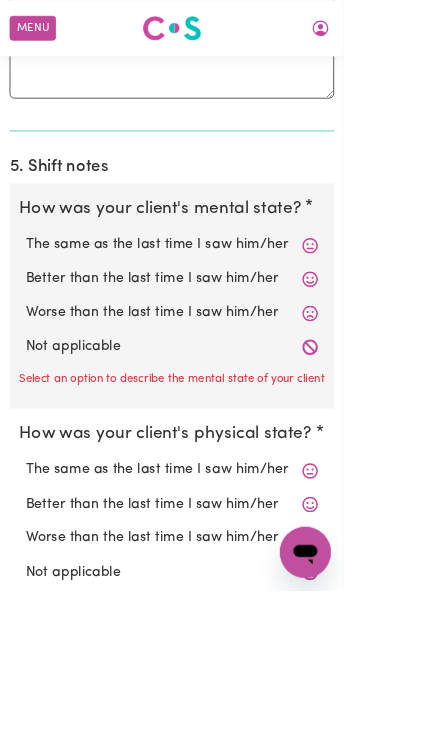 click on "Not applicable" at bounding box center [215, 434] 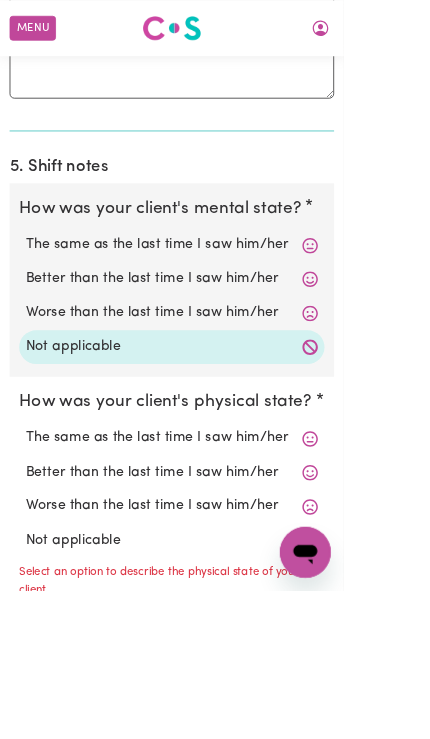 click on "Not applicable" at bounding box center [215, 676] 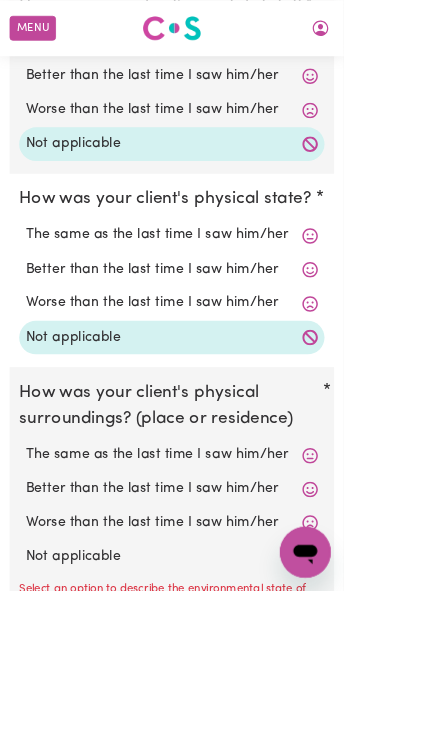scroll, scrollTop: 2300, scrollLeft: 0, axis: vertical 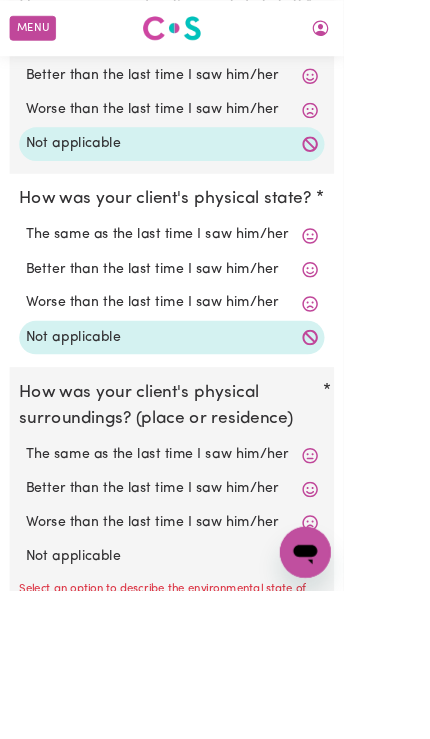 click on "Not applicable" at bounding box center (215, 696) 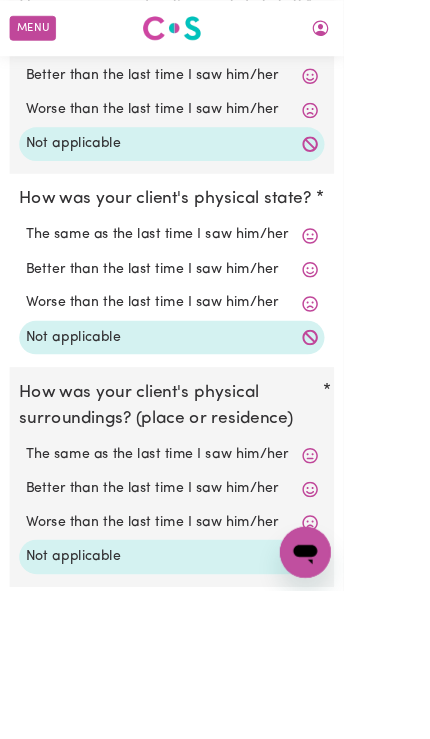 click on "Notes about this shift" at bounding box center [215, 867] 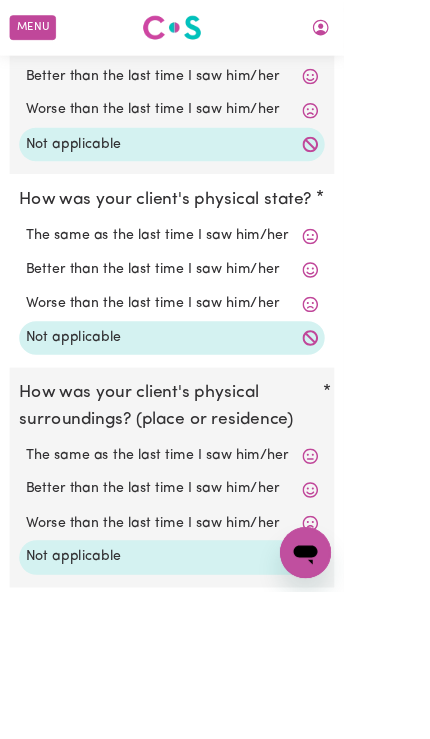 scroll, scrollTop: 2555, scrollLeft: 0, axis: vertical 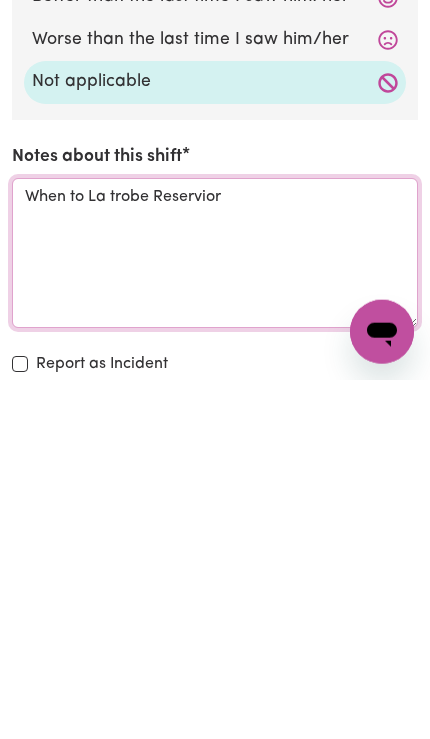 click on "When to La trobe Reservior" at bounding box center (215, 612) 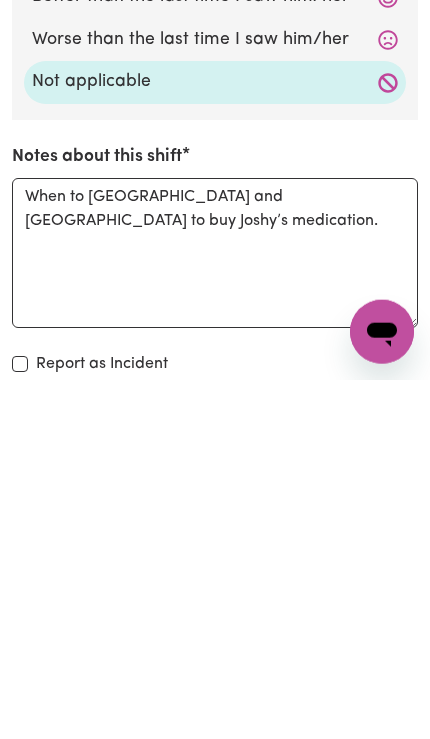 scroll, scrollTop: 2915, scrollLeft: 0, axis: vertical 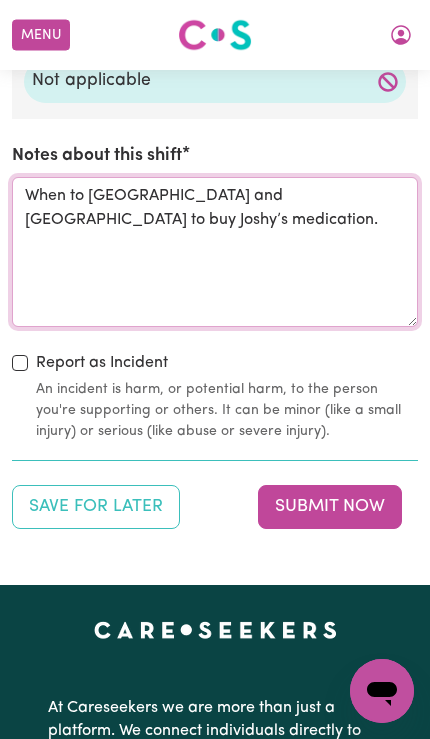 click on "When to [GEOGRAPHIC_DATA] and [GEOGRAPHIC_DATA] to buy Joshy’s medication." at bounding box center (215, 252) 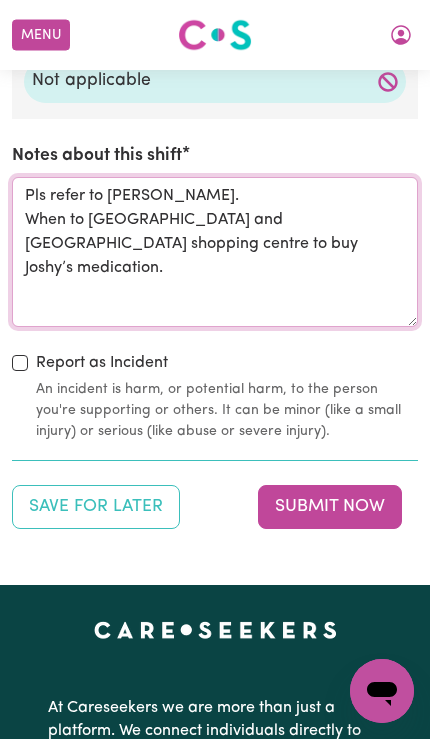 click on "Pls refer to [PERSON_NAME].
When to [GEOGRAPHIC_DATA] and [GEOGRAPHIC_DATA] shopping centre to buy Joshy’s medication." at bounding box center [215, 252] 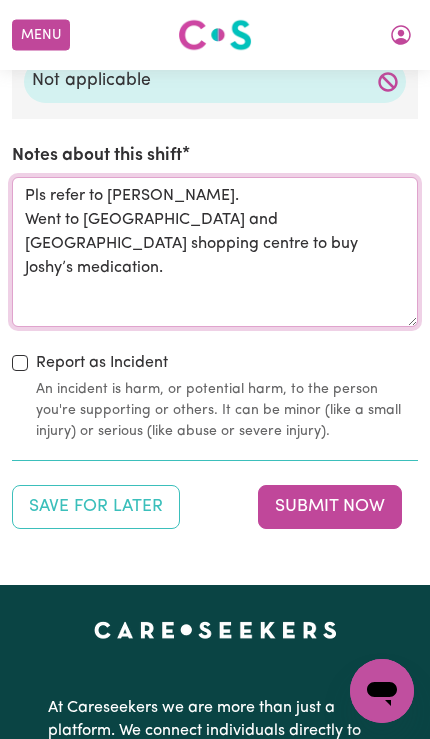 type on "Pls refer to [PERSON_NAME].
Went to [GEOGRAPHIC_DATA] and [GEOGRAPHIC_DATA] shopping centre to buy Joshy’s medication." 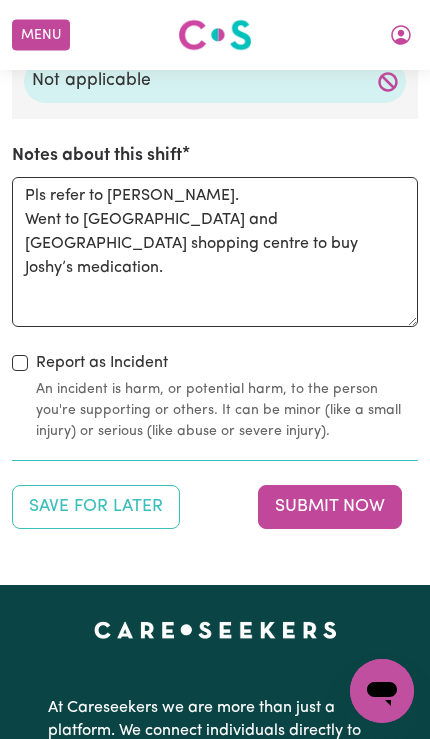 scroll, scrollTop: 2915, scrollLeft: 0, axis: vertical 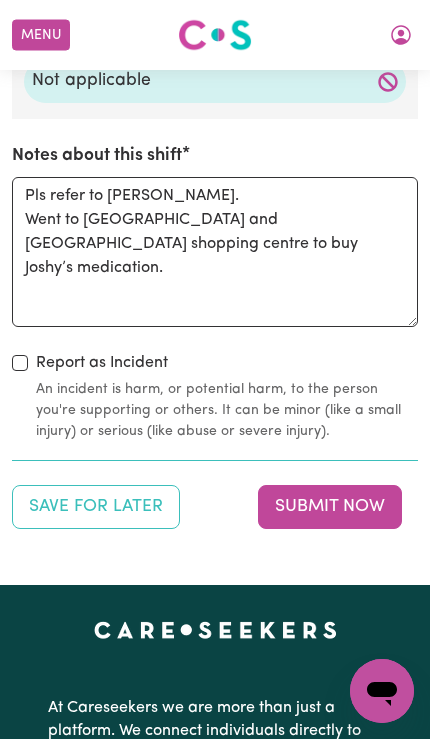 click on "Submit Now" at bounding box center (330, 507) 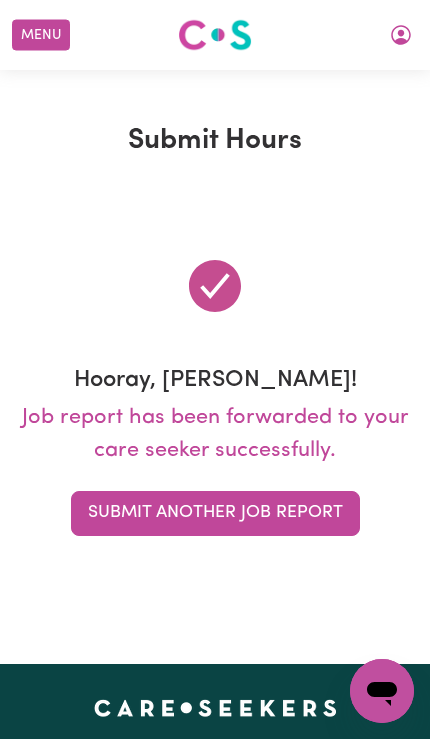 scroll, scrollTop: 0, scrollLeft: 0, axis: both 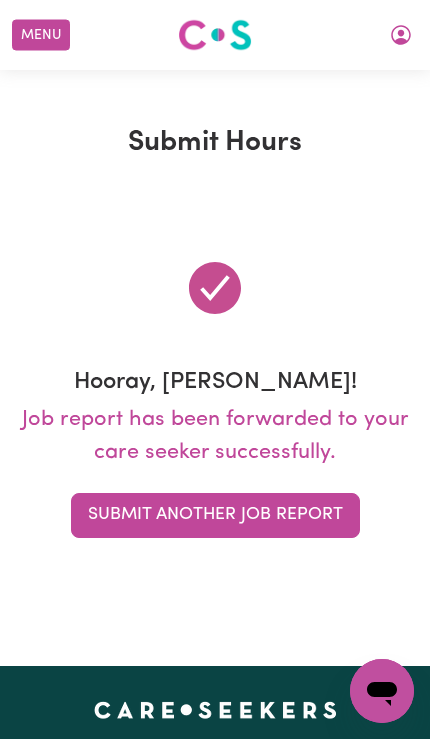 click on "Menu" at bounding box center (41, 35) 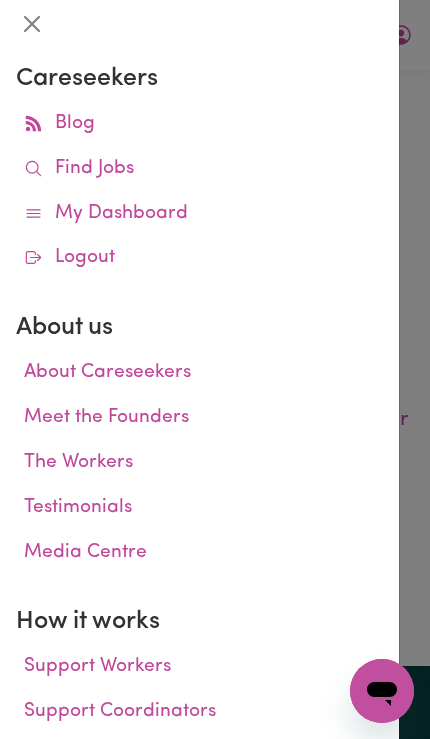 click on "Find Jobs" at bounding box center (199, 169) 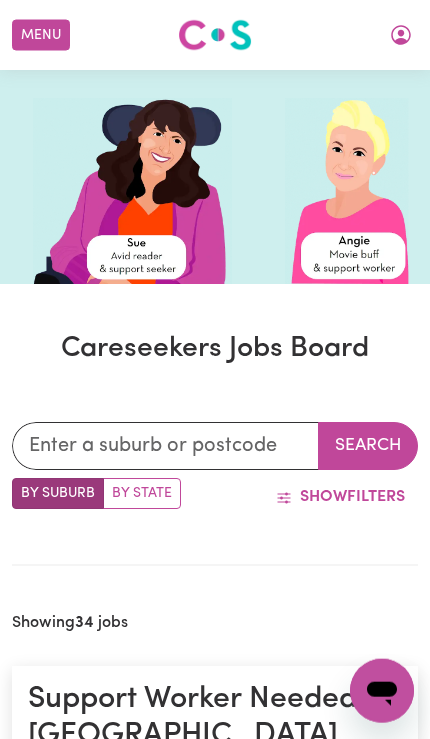 scroll, scrollTop: 0, scrollLeft: 0, axis: both 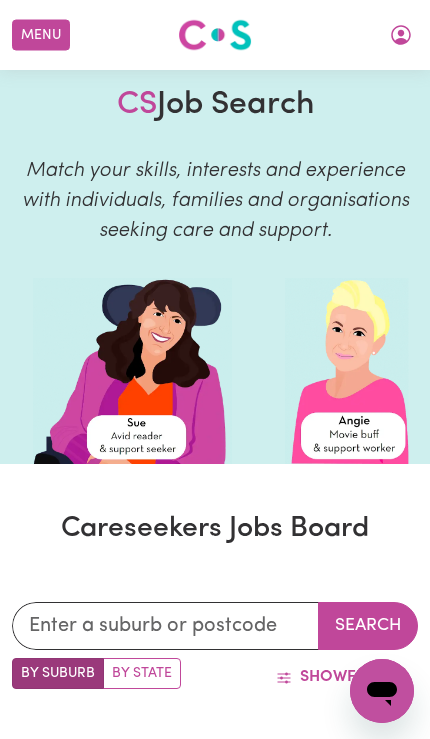 click on "Menu" at bounding box center (41, 35) 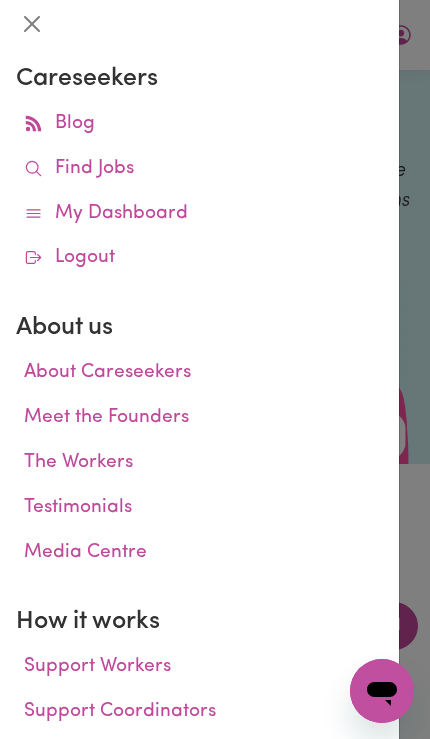click 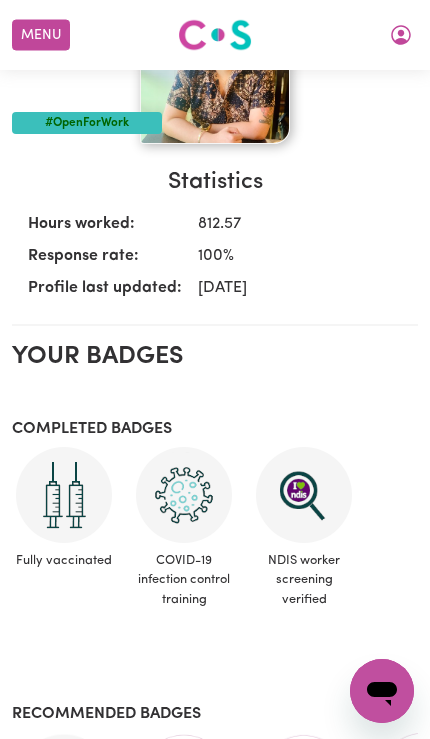 scroll, scrollTop: 548, scrollLeft: 0, axis: vertical 